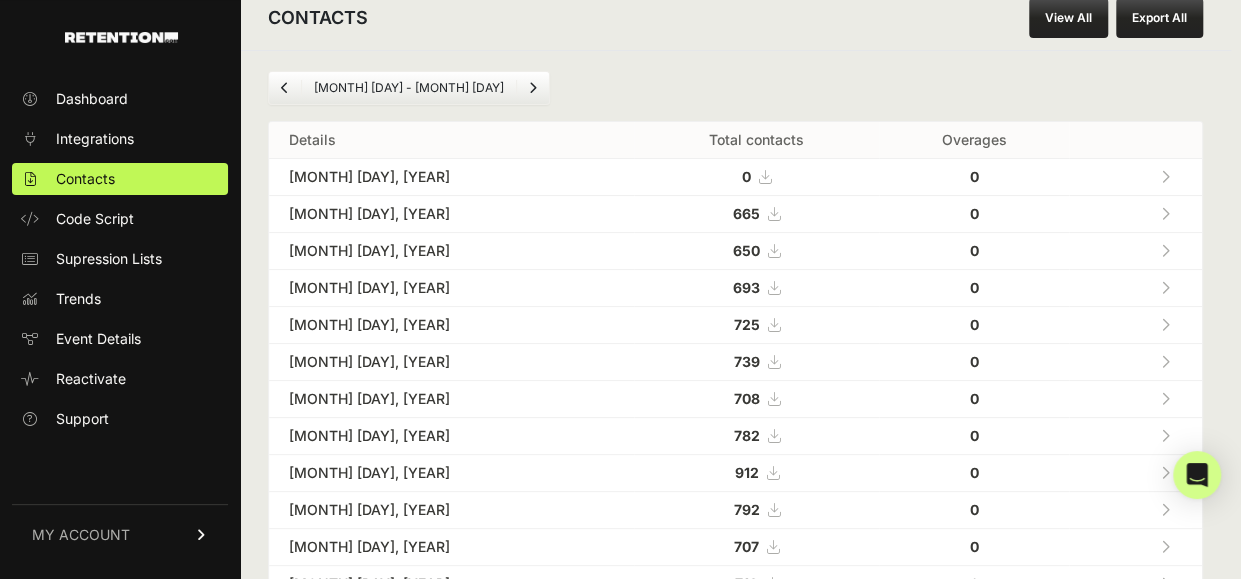 scroll, scrollTop: 25, scrollLeft: 0, axis: vertical 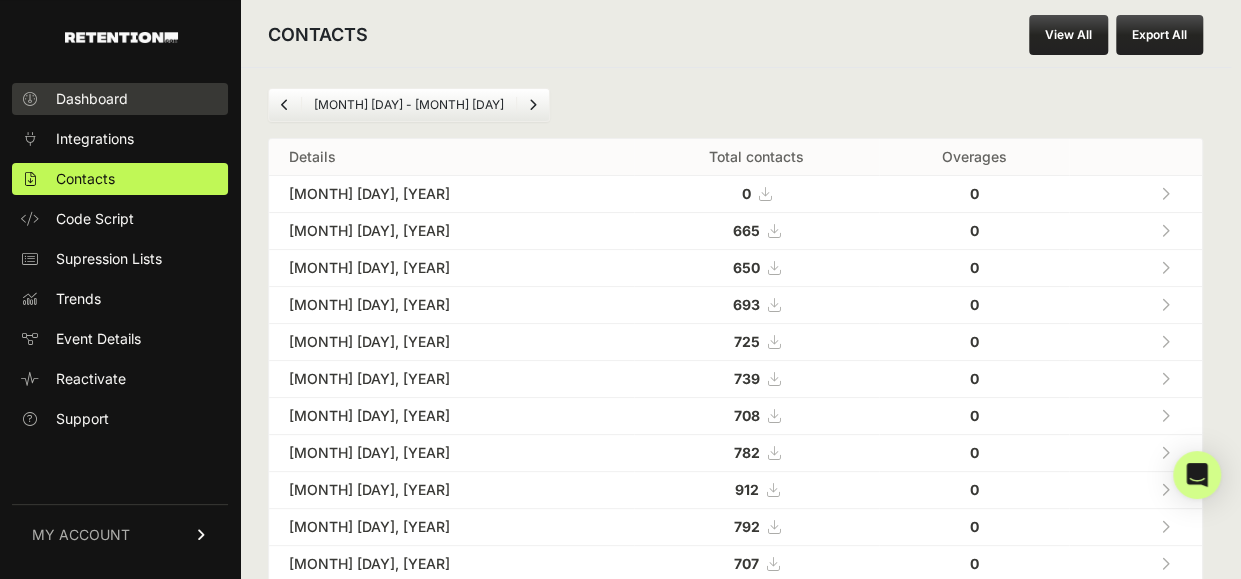 click on "Dashboard" at bounding box center (92, 99) 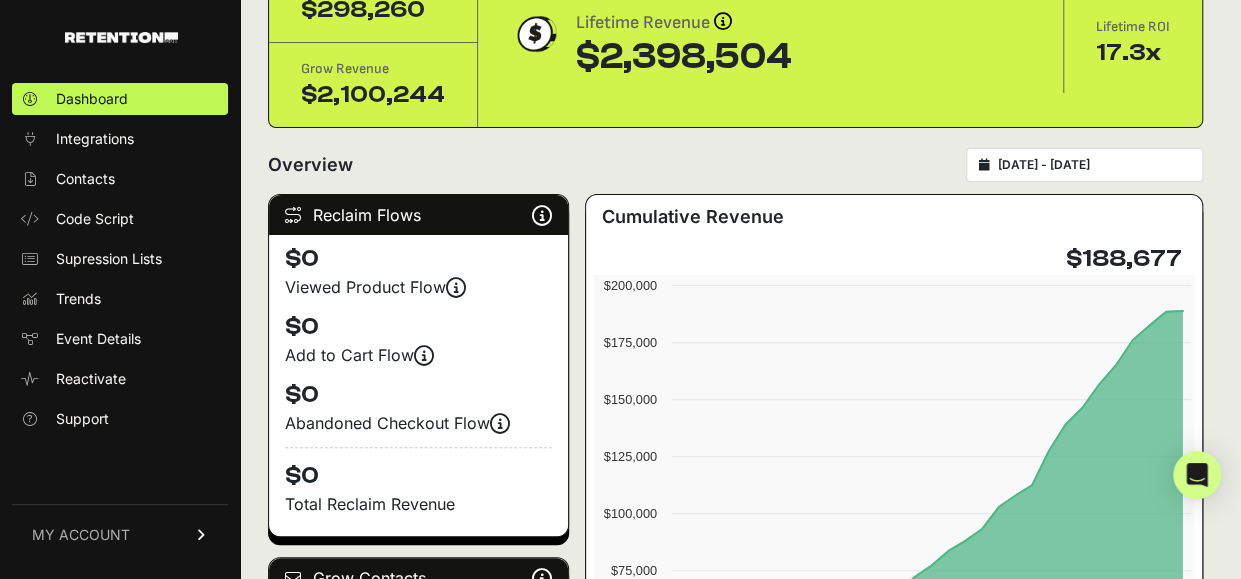 scroll, scrollTop: 96, scrollLeft: 0, axis: vertical 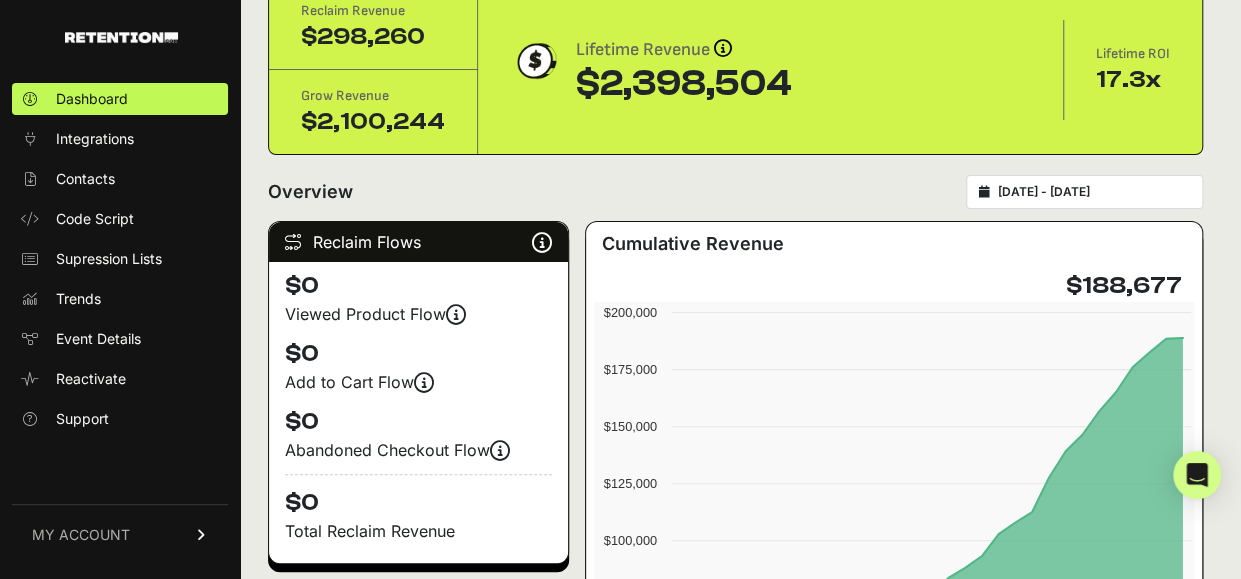 click on "[DATE] - [DATE]" at bounding box center (1094, 192) 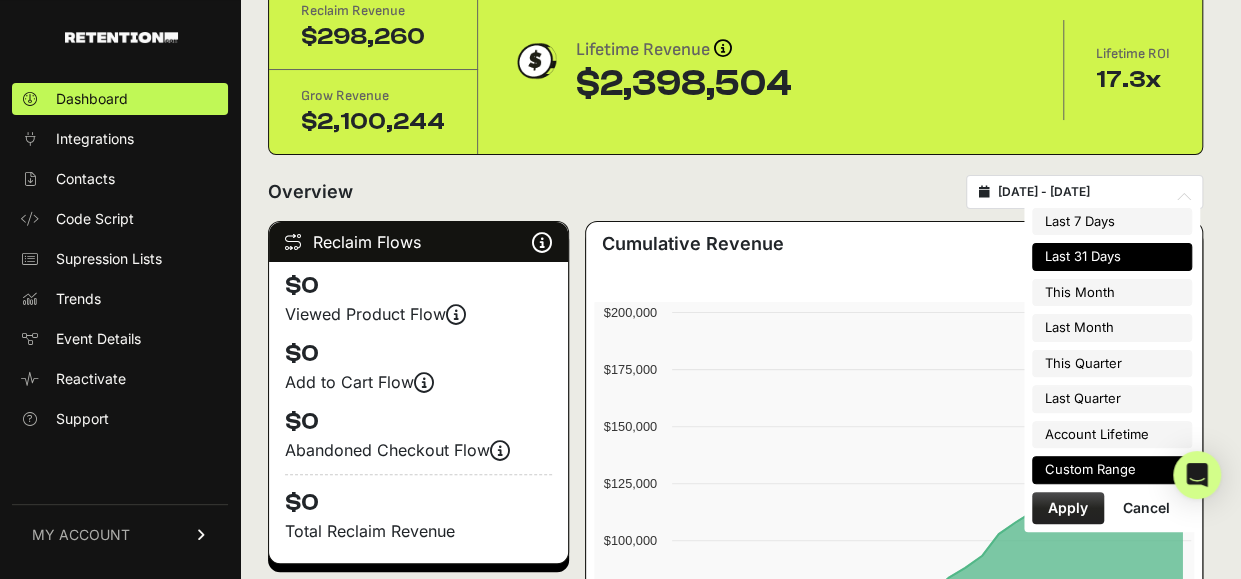 click on "Custom Range" at bounding box center (1112, 470) 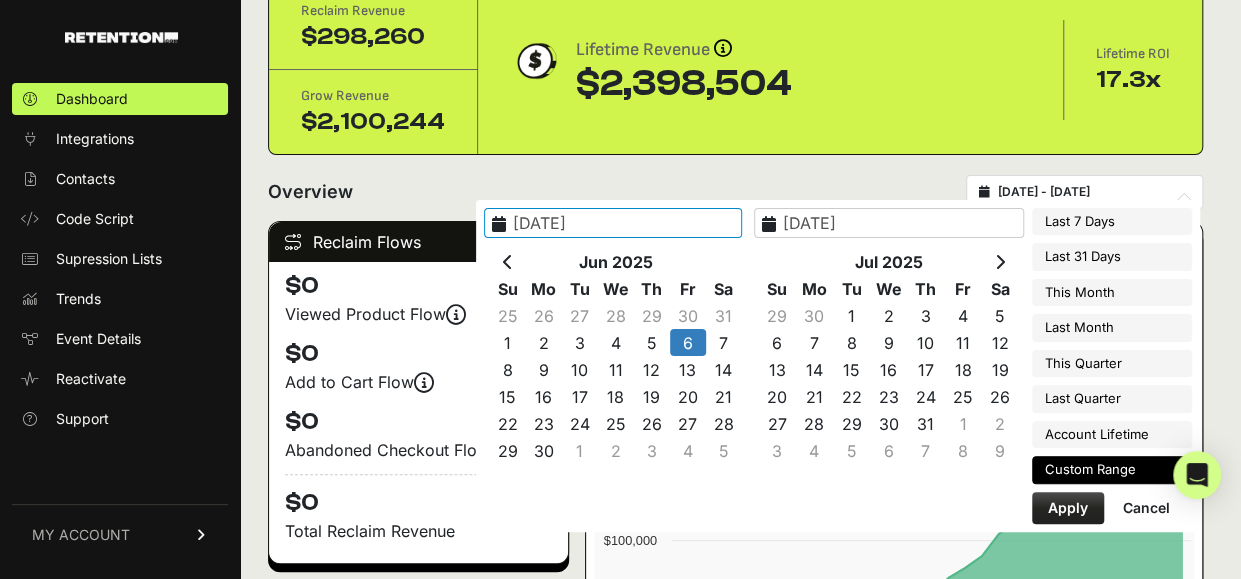 click on "Apply" at bounding box center (1068, 508) 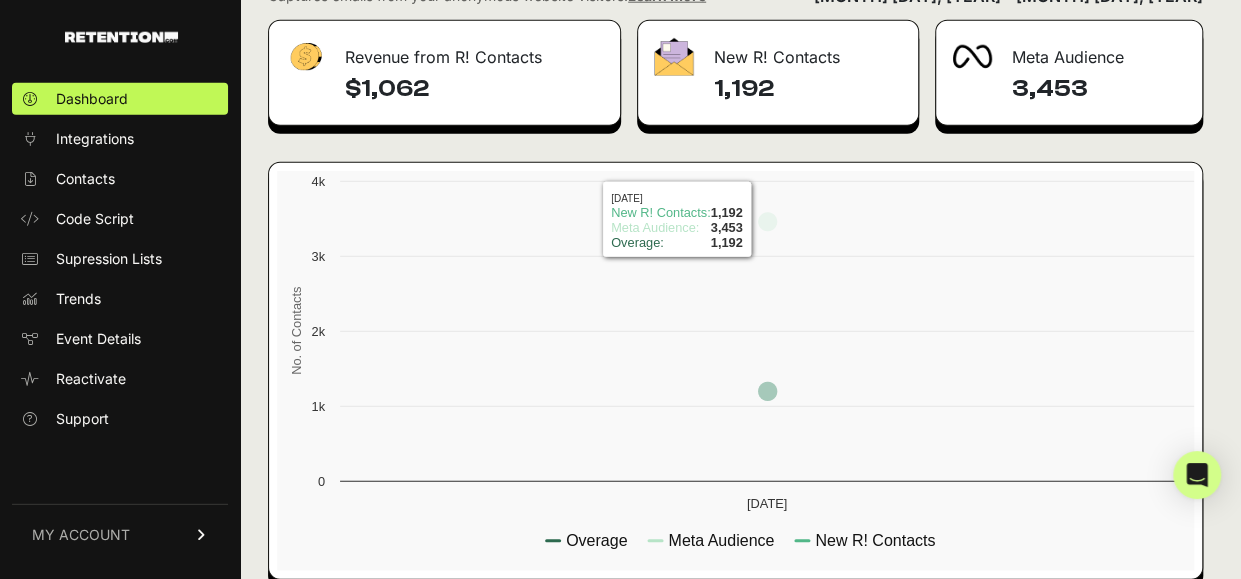 scroll, scrollTop: 2498, scrollLeft: 0, axis: vertical 